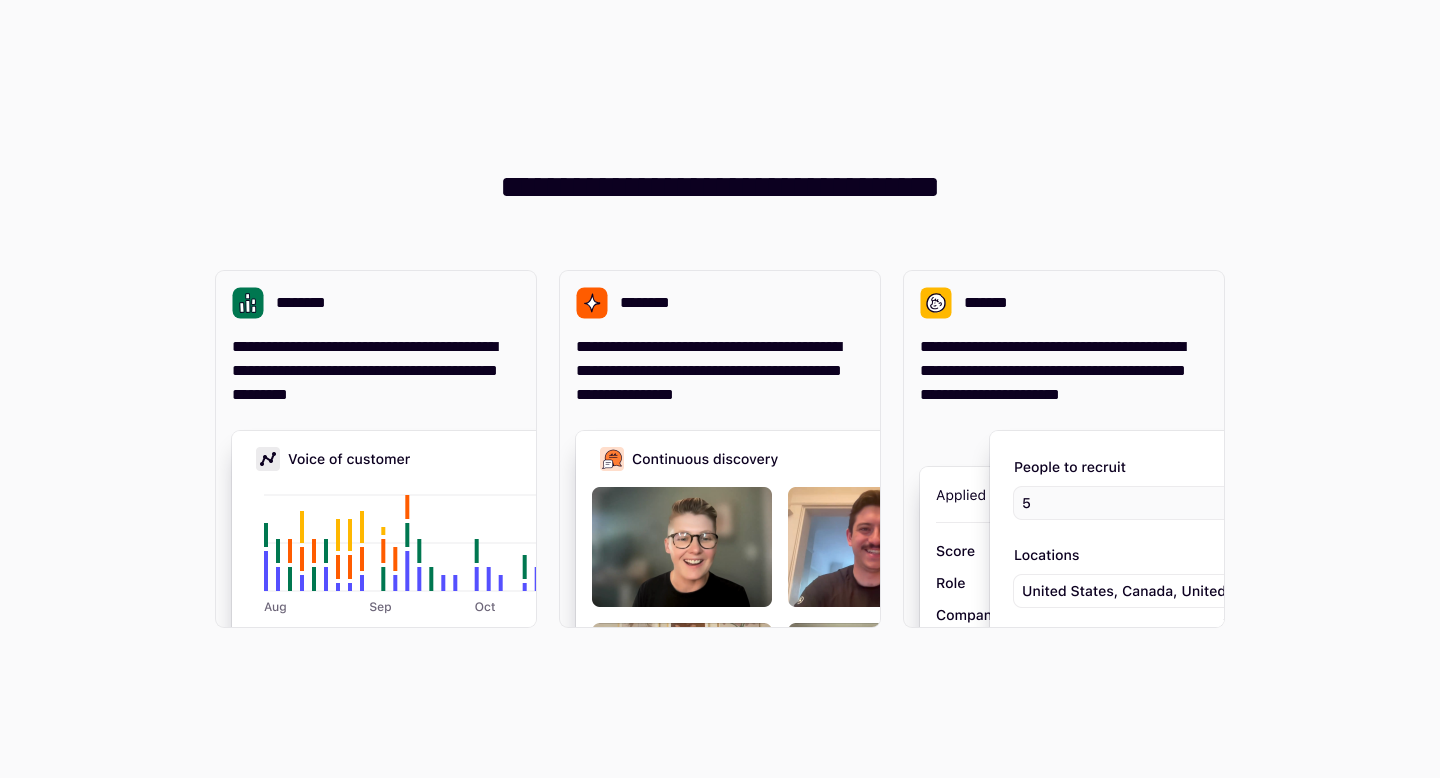 scroll, scrollTop: 0, scrollLeft: 0, axis: both 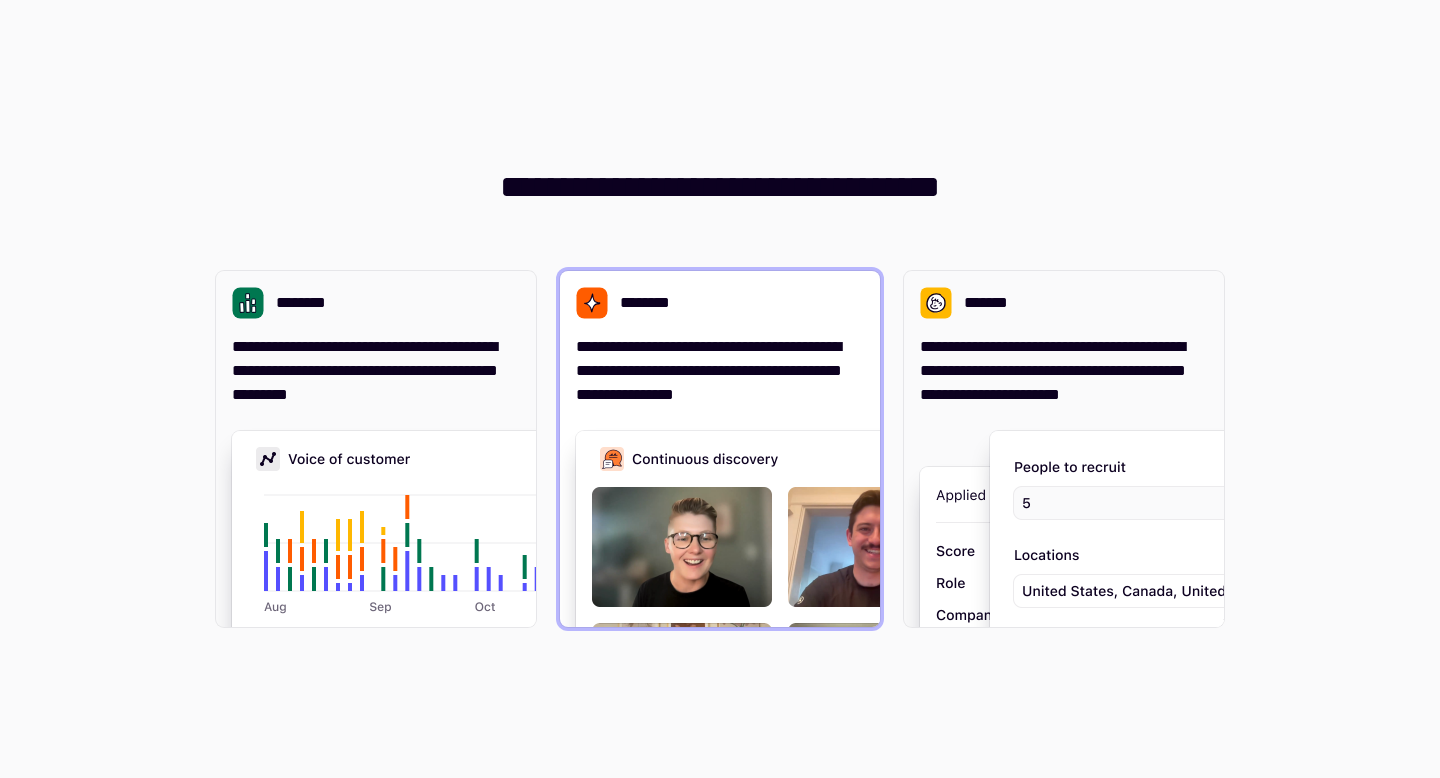 click at bounding box center [876, 631] 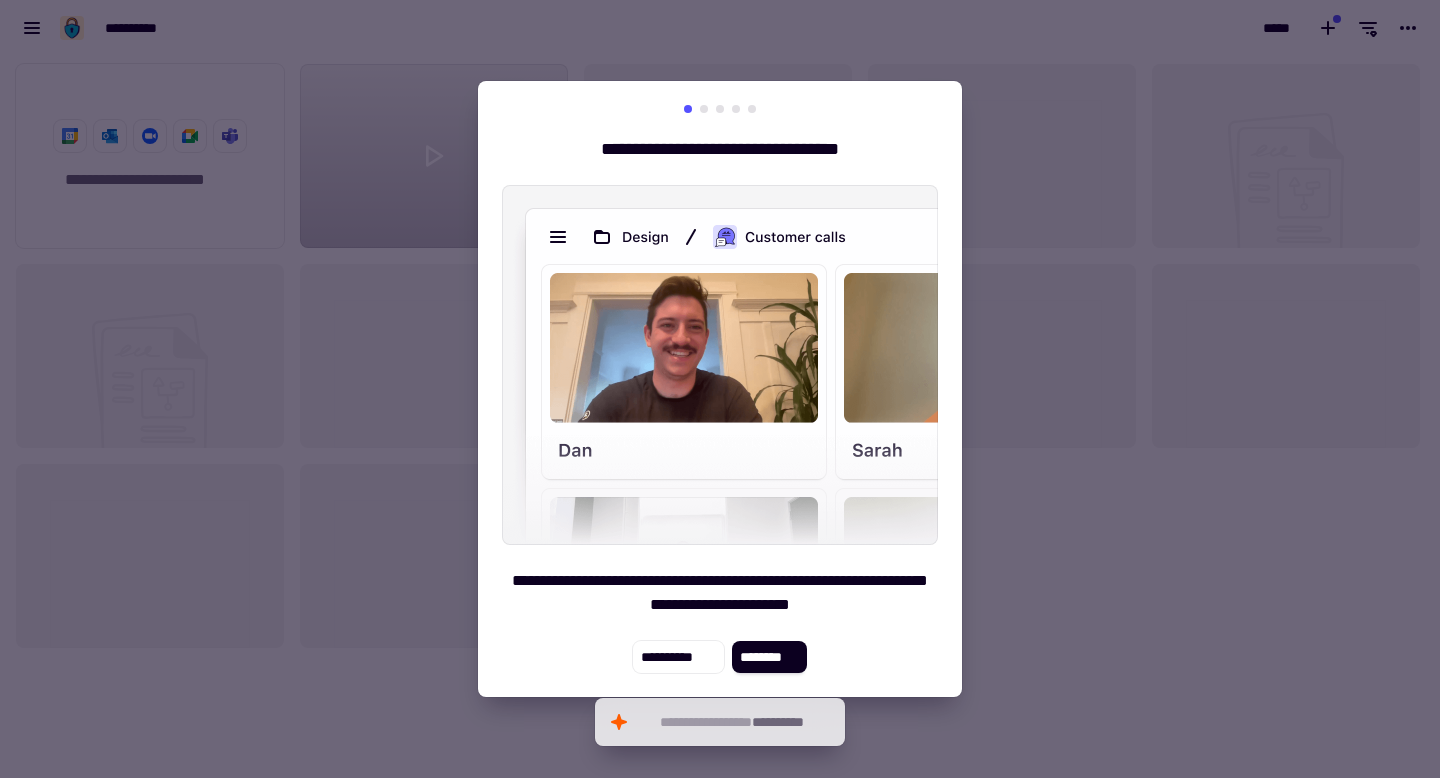 scroll, scrollTop: 722, scrollLeft: 1440, axis: both 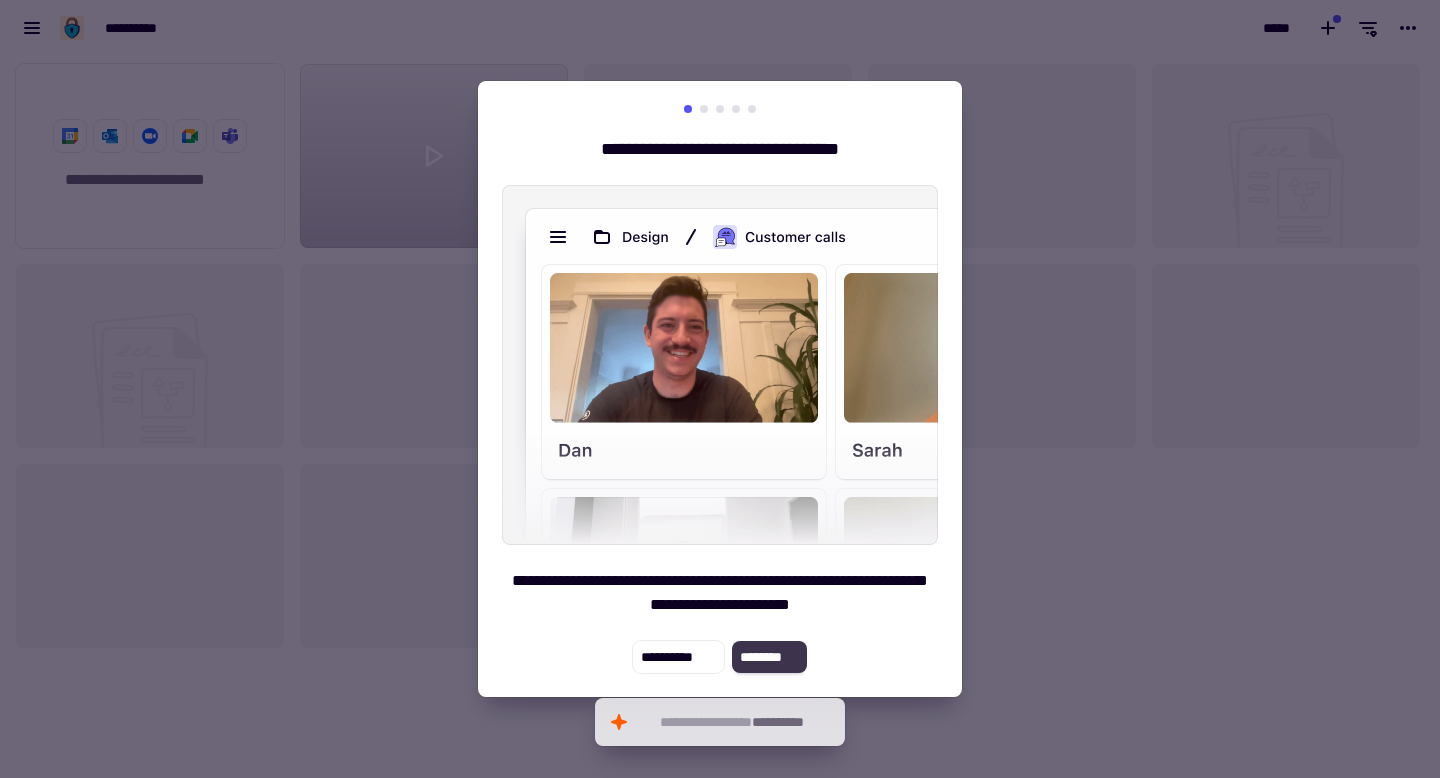 click on "********" 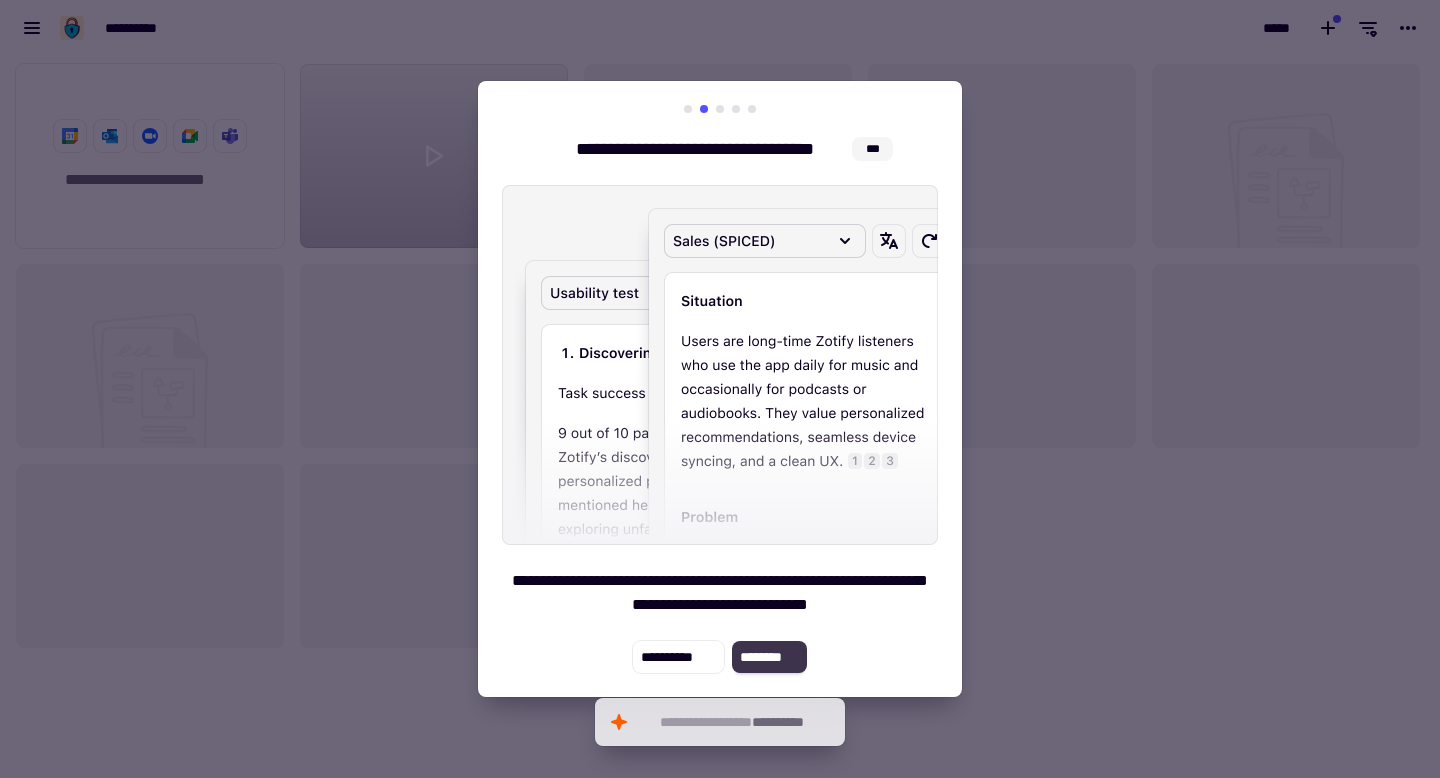 click on "********" 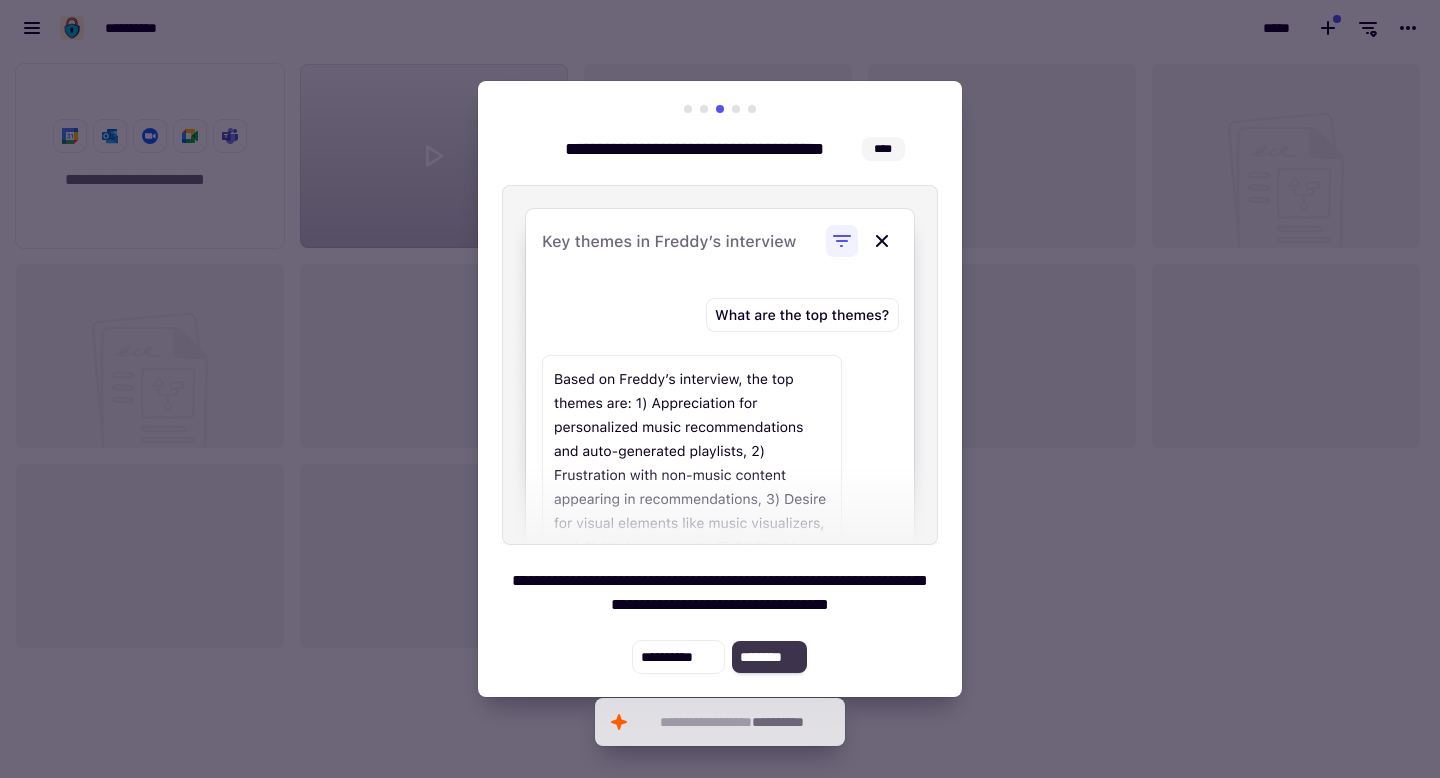 click on "********" 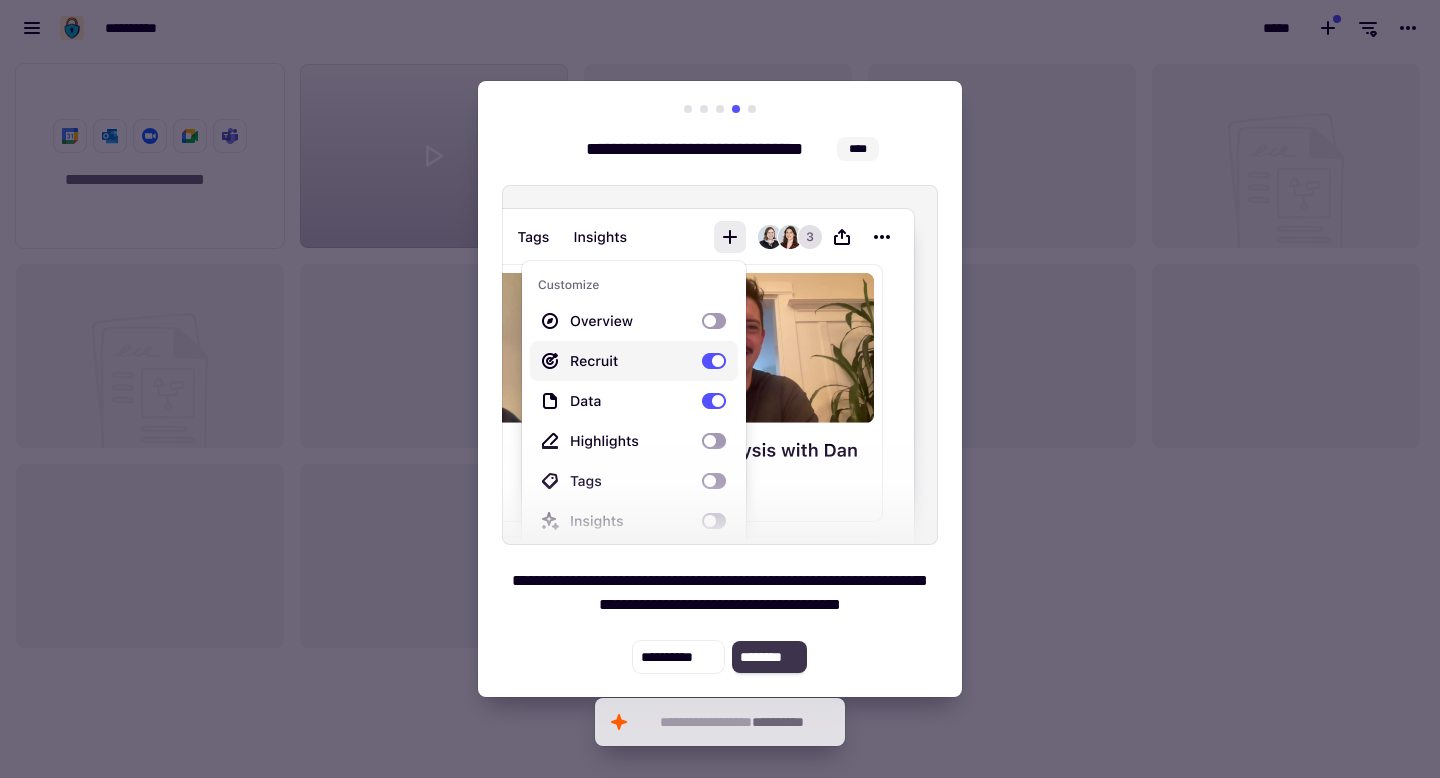 click on "********" 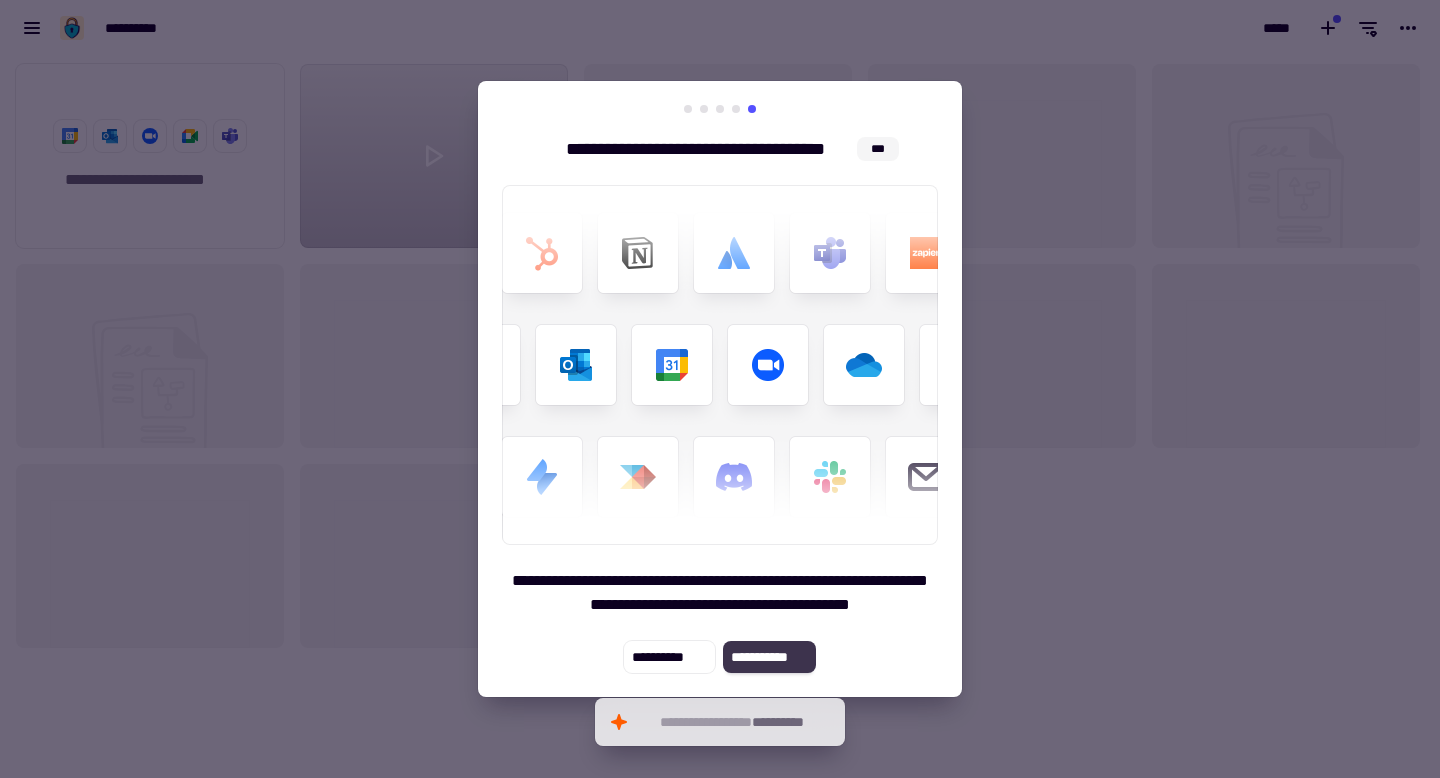 click on "**********" 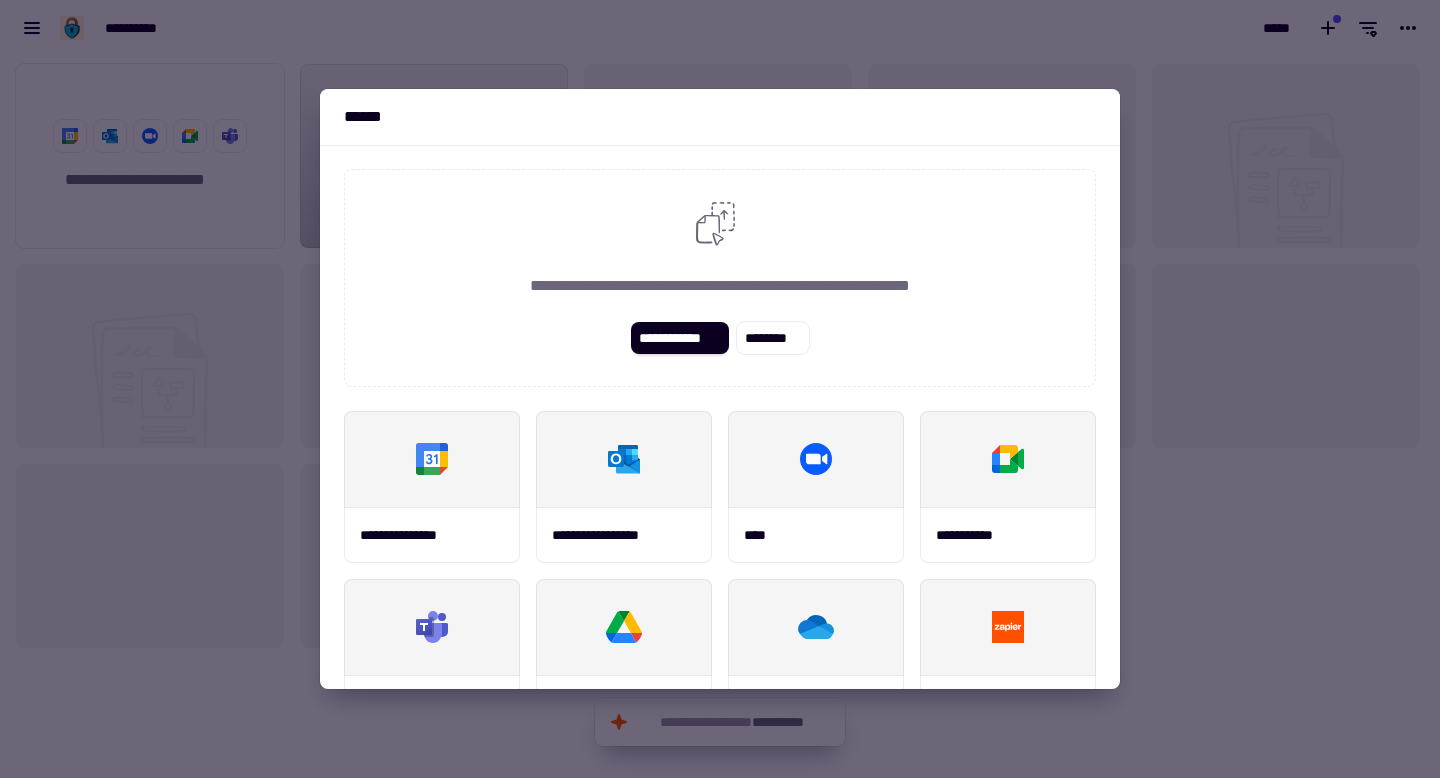click at bounding box center [720, 389] 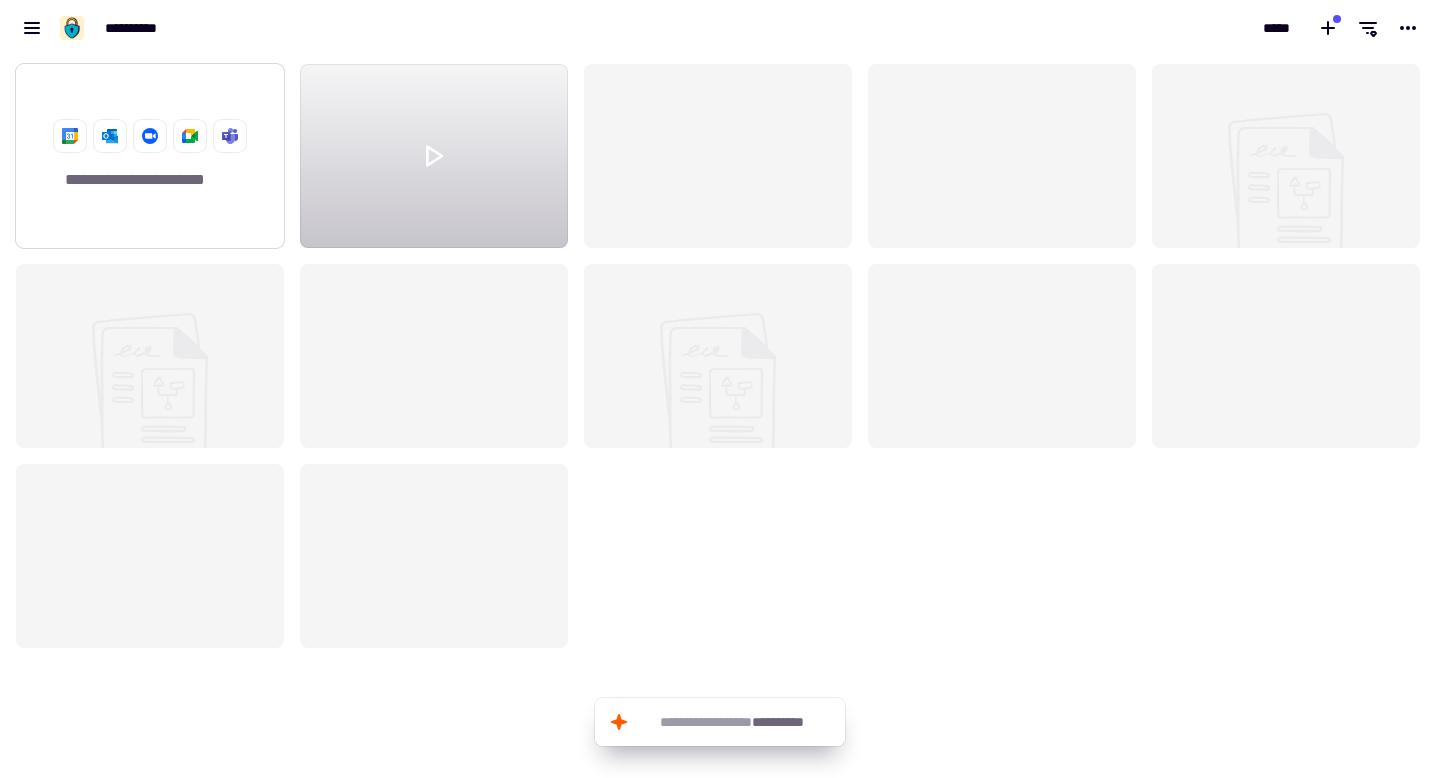 click on "**********" 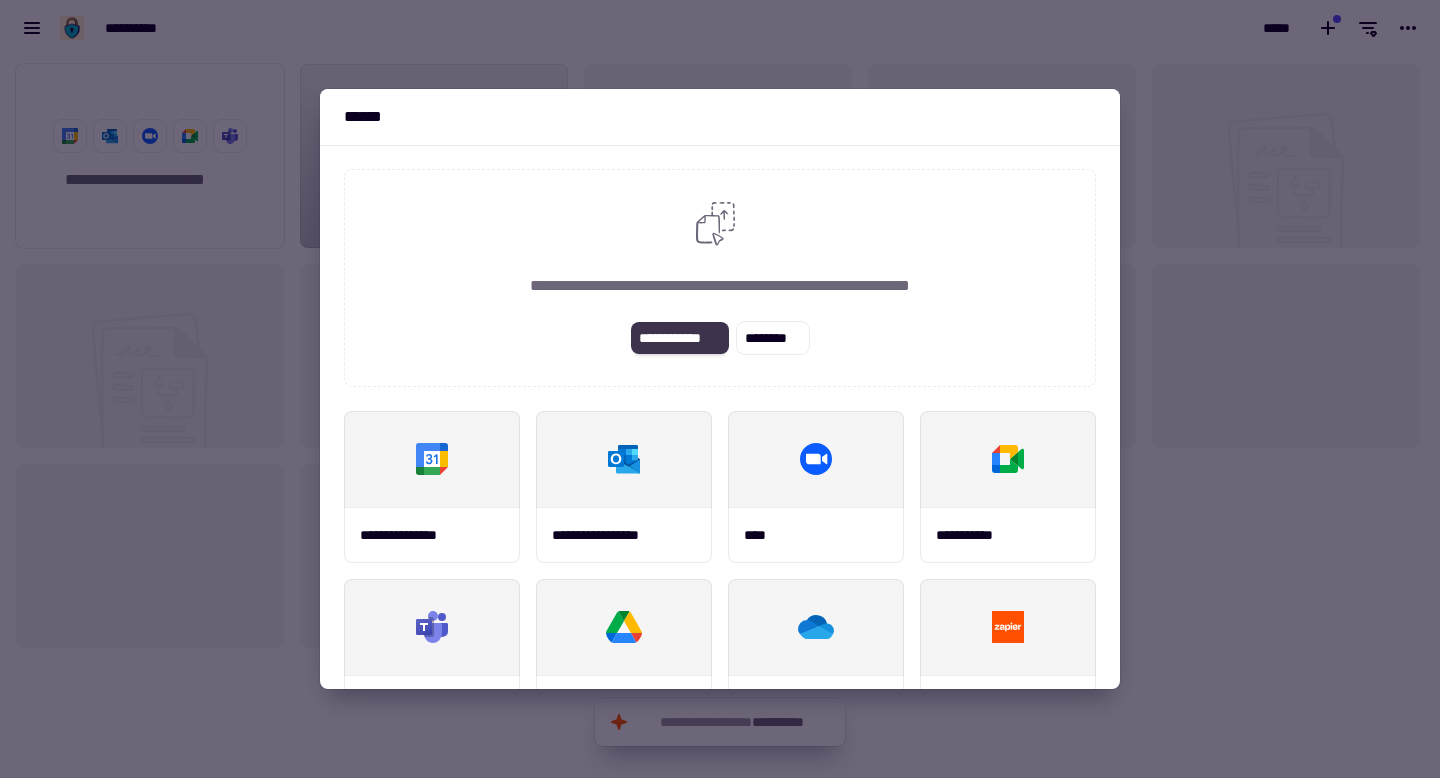 click on "**********" 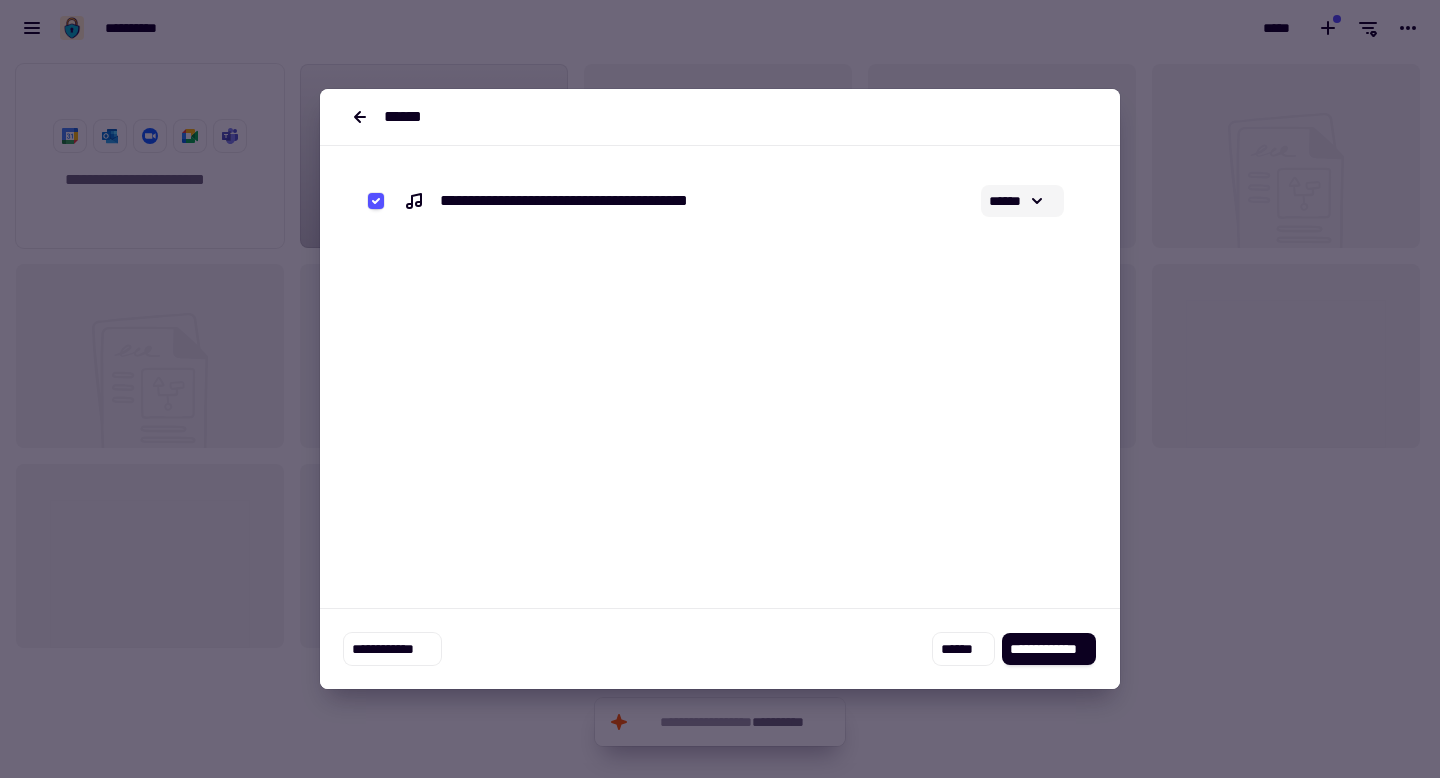 click 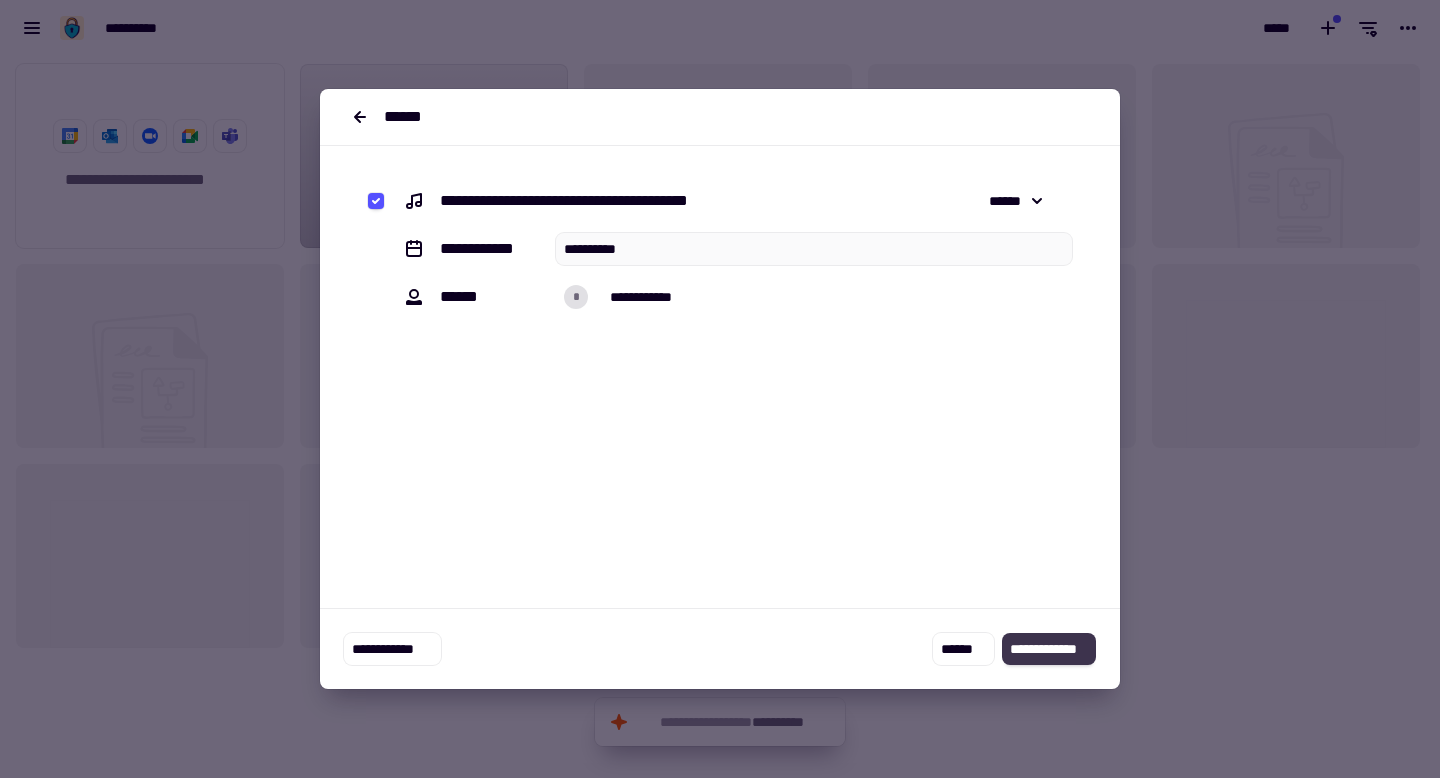 click on "**********" 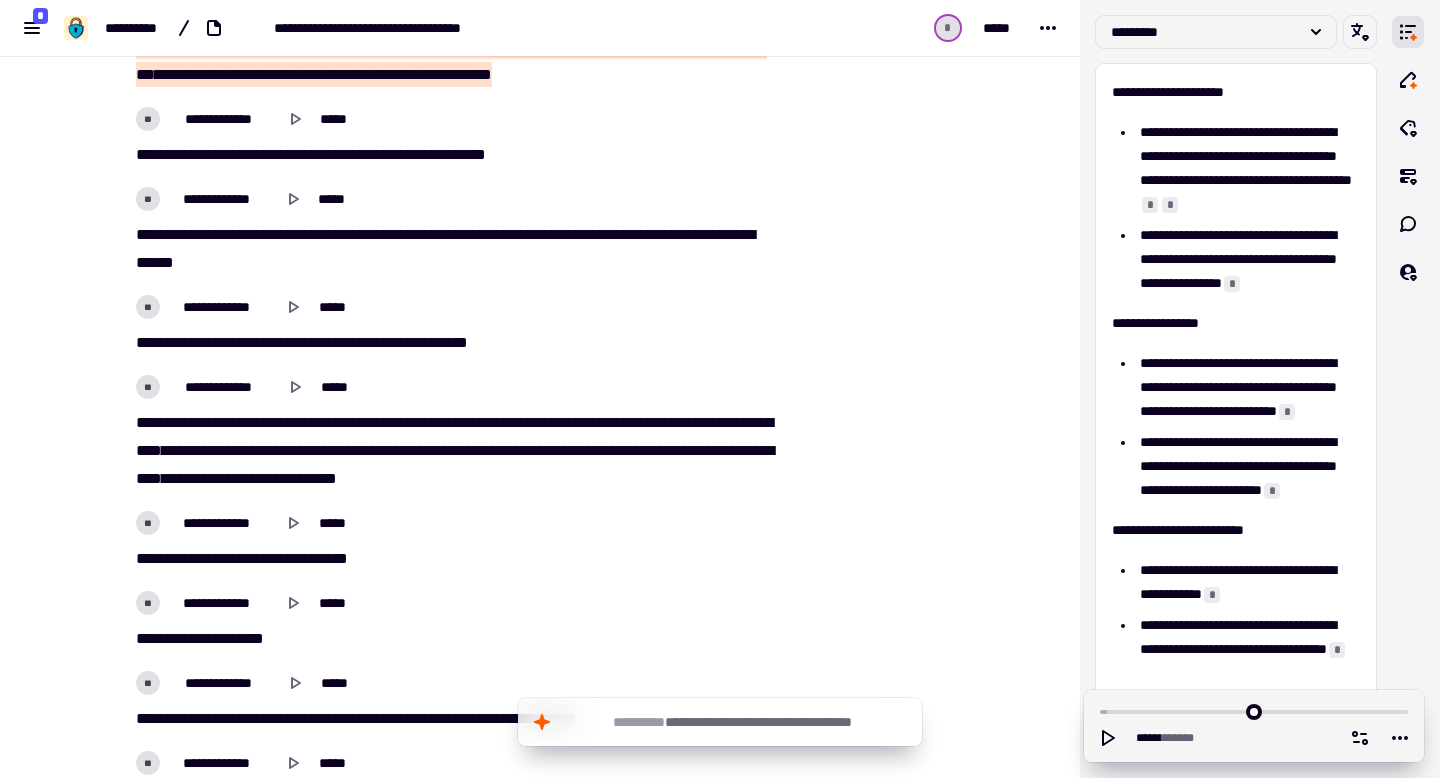 scroll, scrollTop: 8449, scrollLeft: 0, axis: vertical 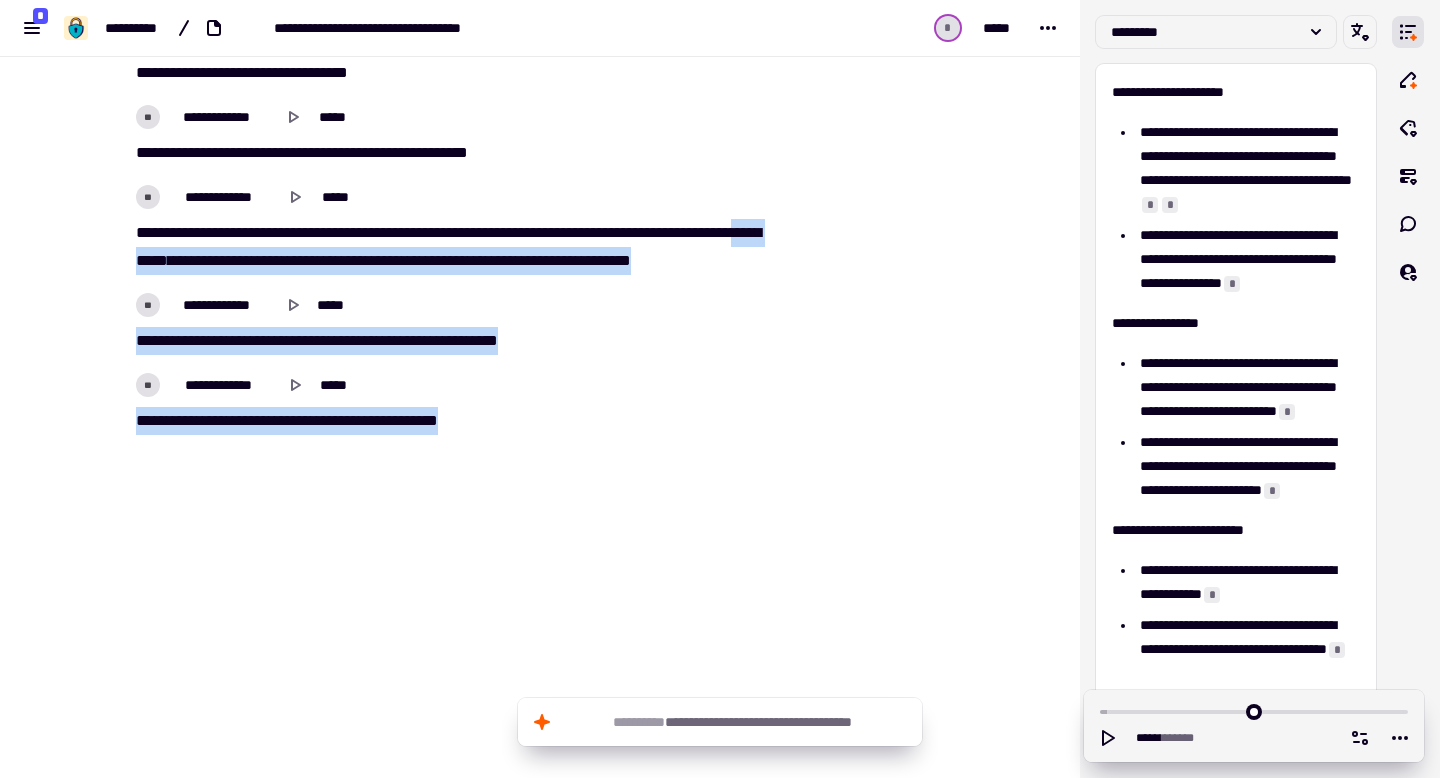 drag, startPoint x: 438, startPoint y: 503, endPoint x: 132, endPoint y: 265, distance: 387.65964 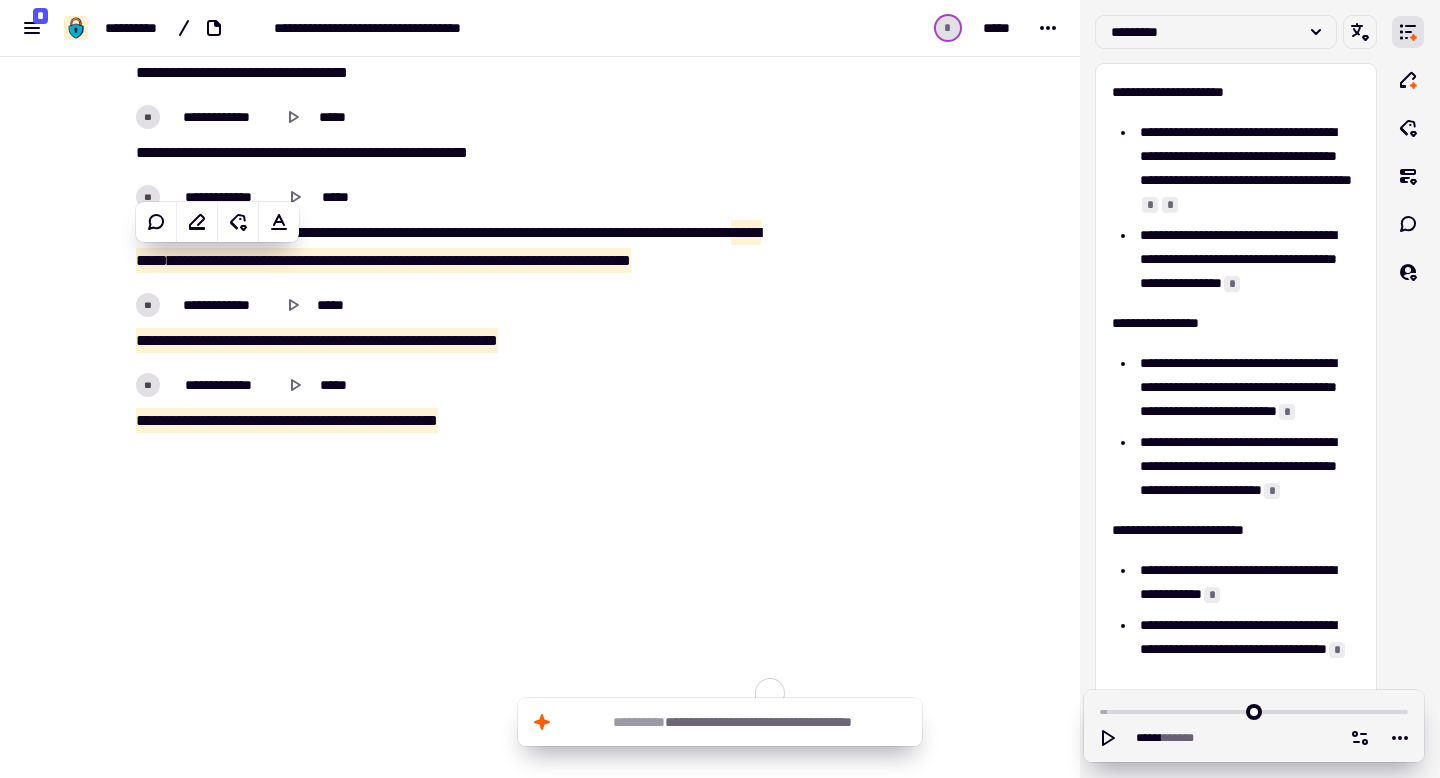 click on "[PHONE]" at bounding box center [540, -3807] 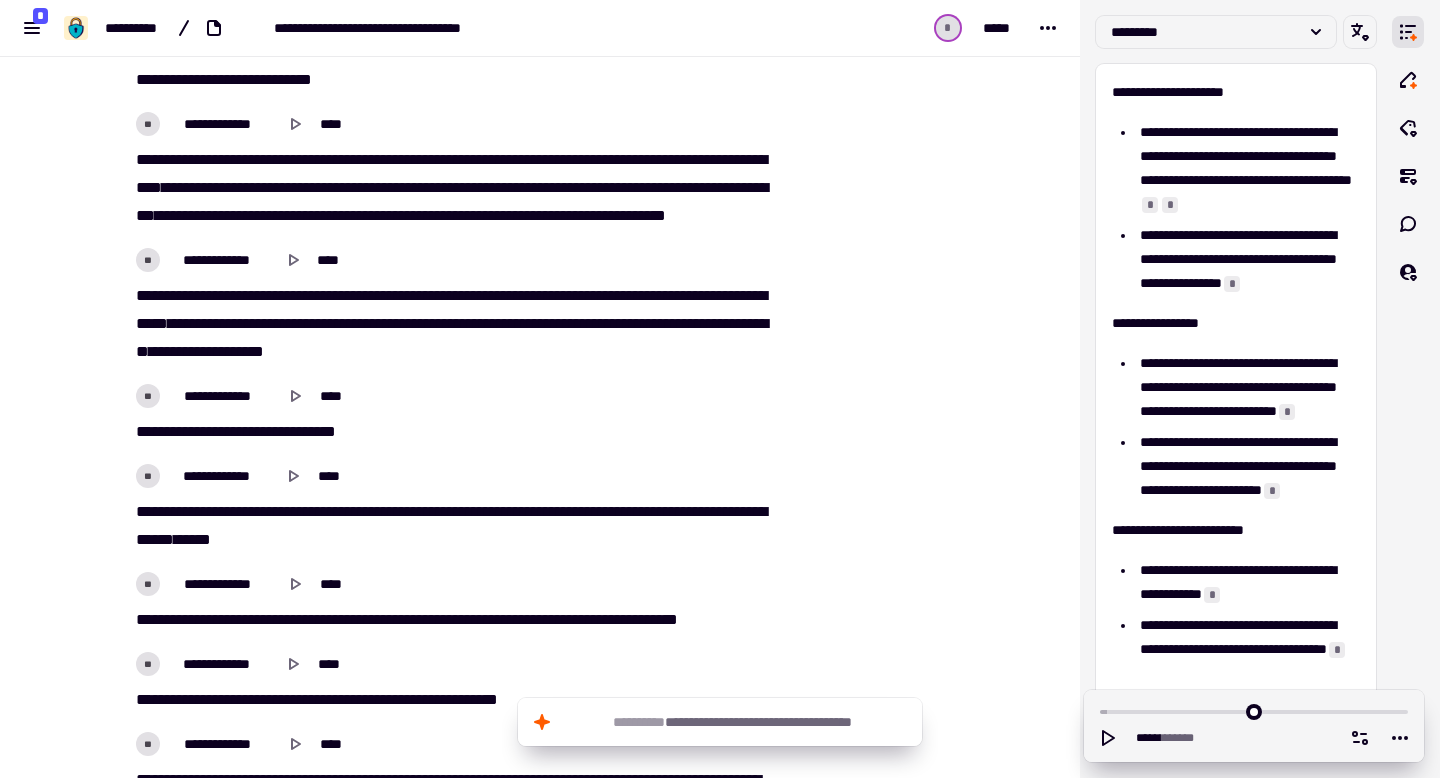 scroll, scrollTop: 0, scrollLeft: 0, axis: both 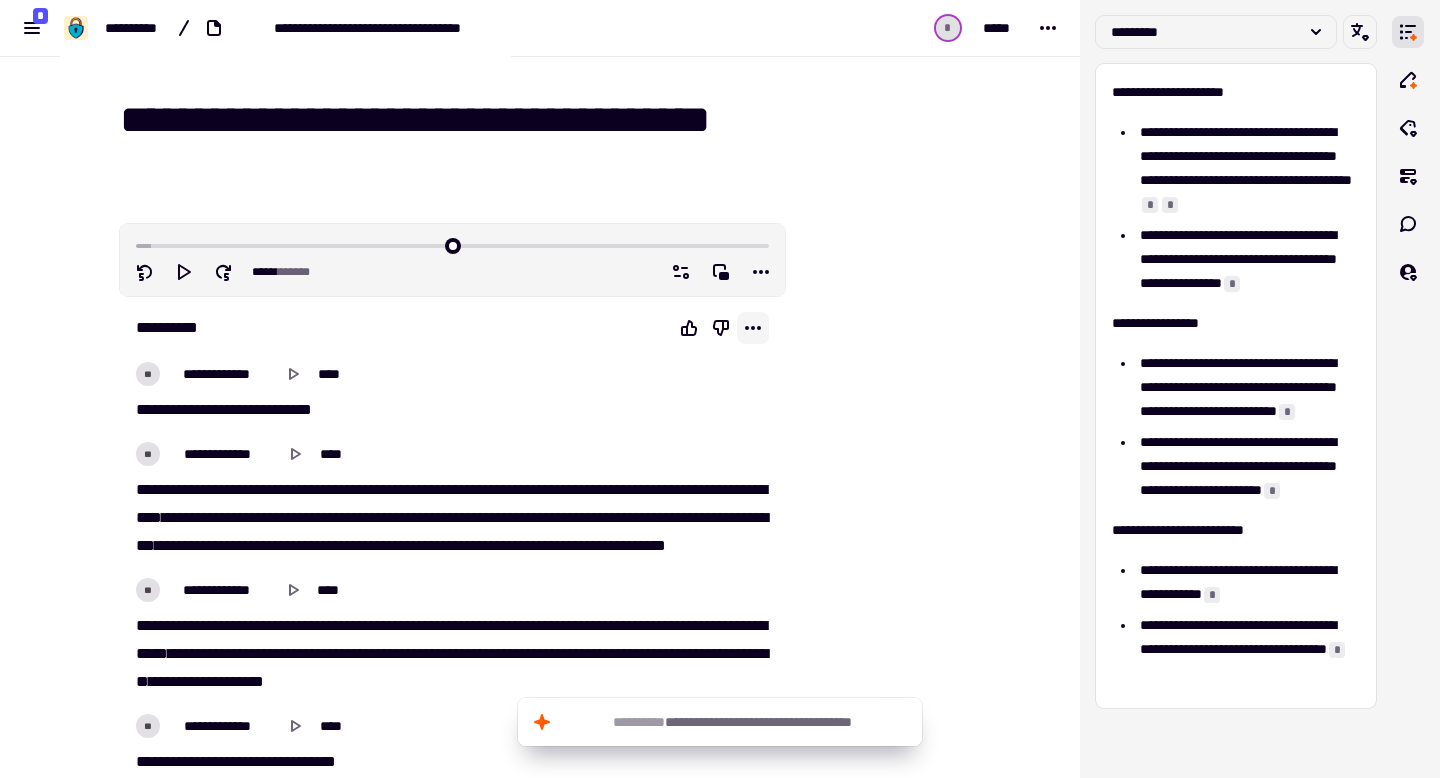 click 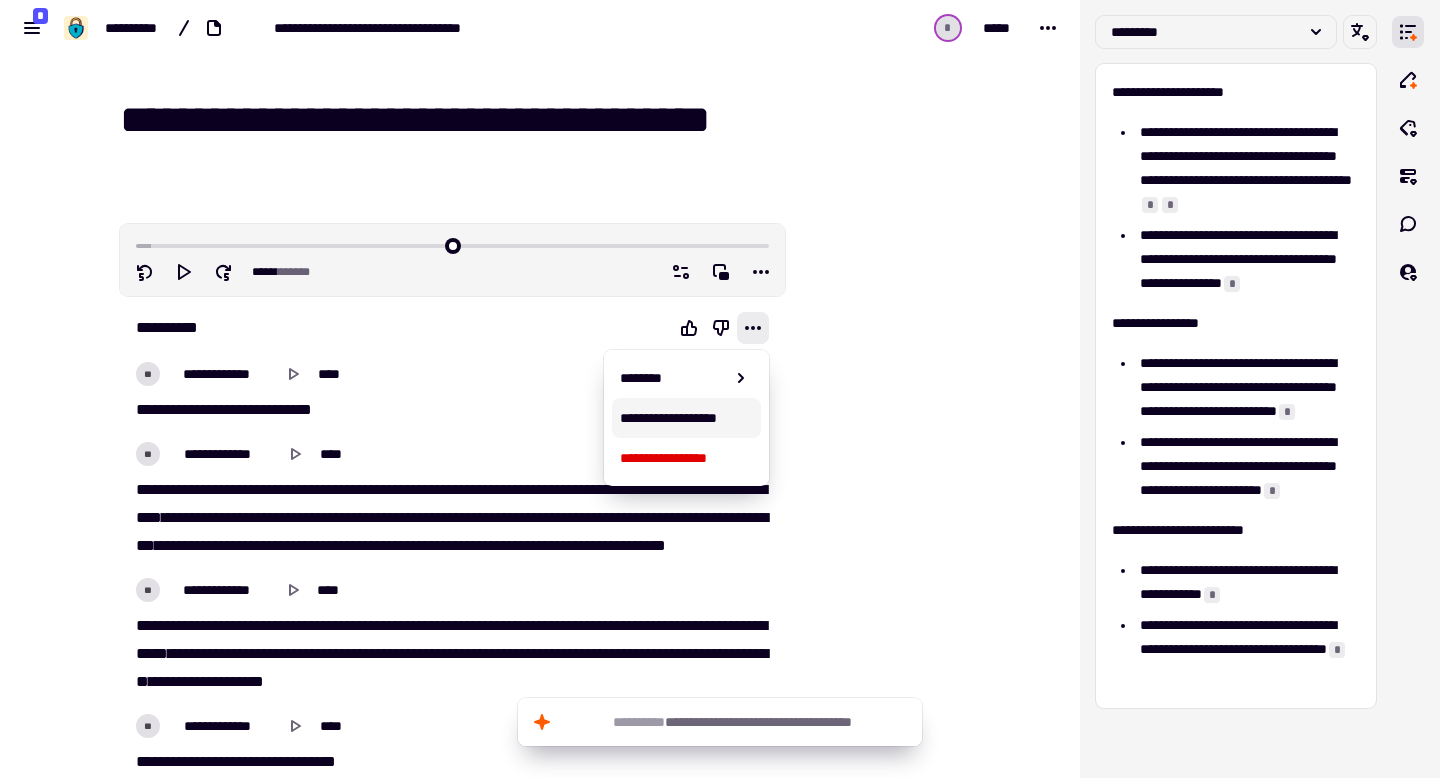 click on "**********" at bounding box center [687, 418] 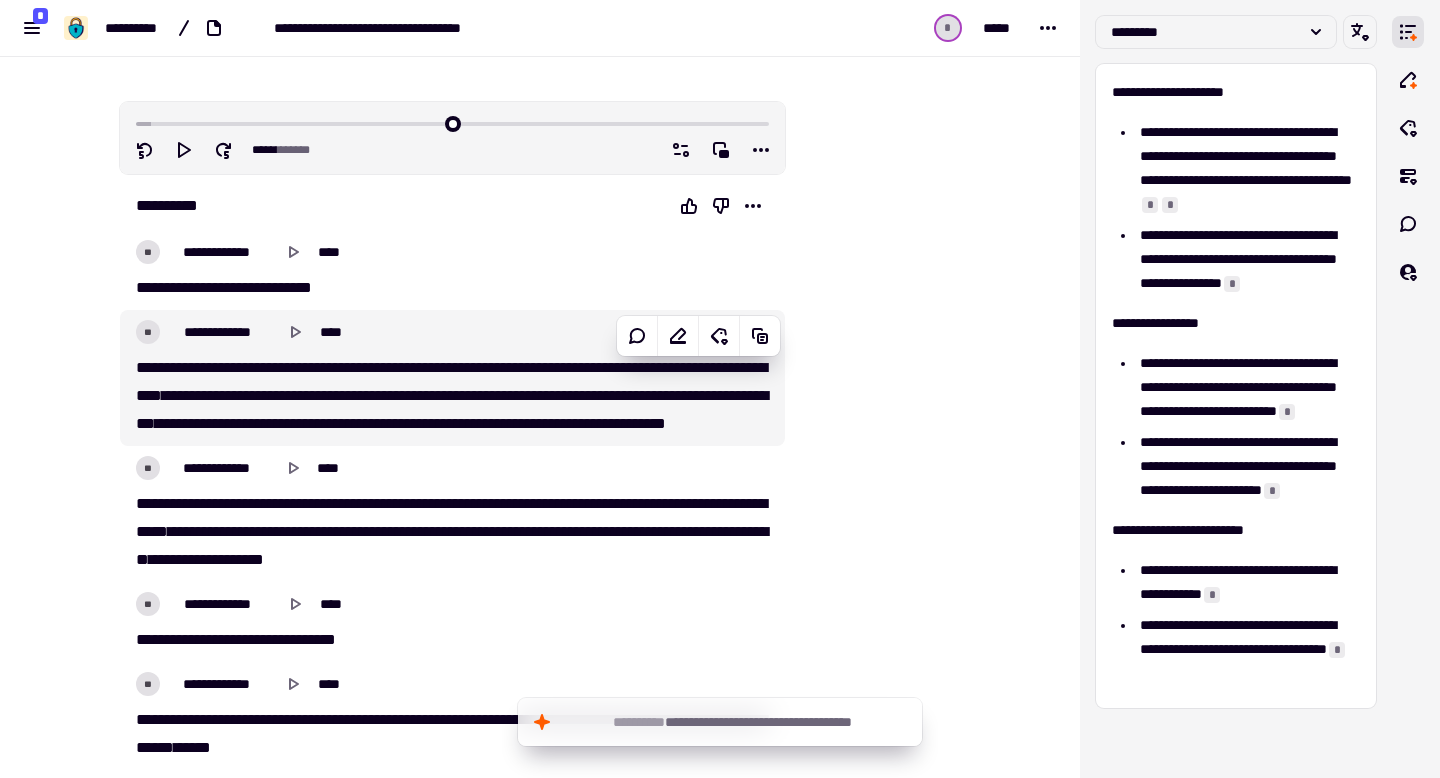 scroll, scrollTop: 123, scrollLeft: 0, axis: vertical 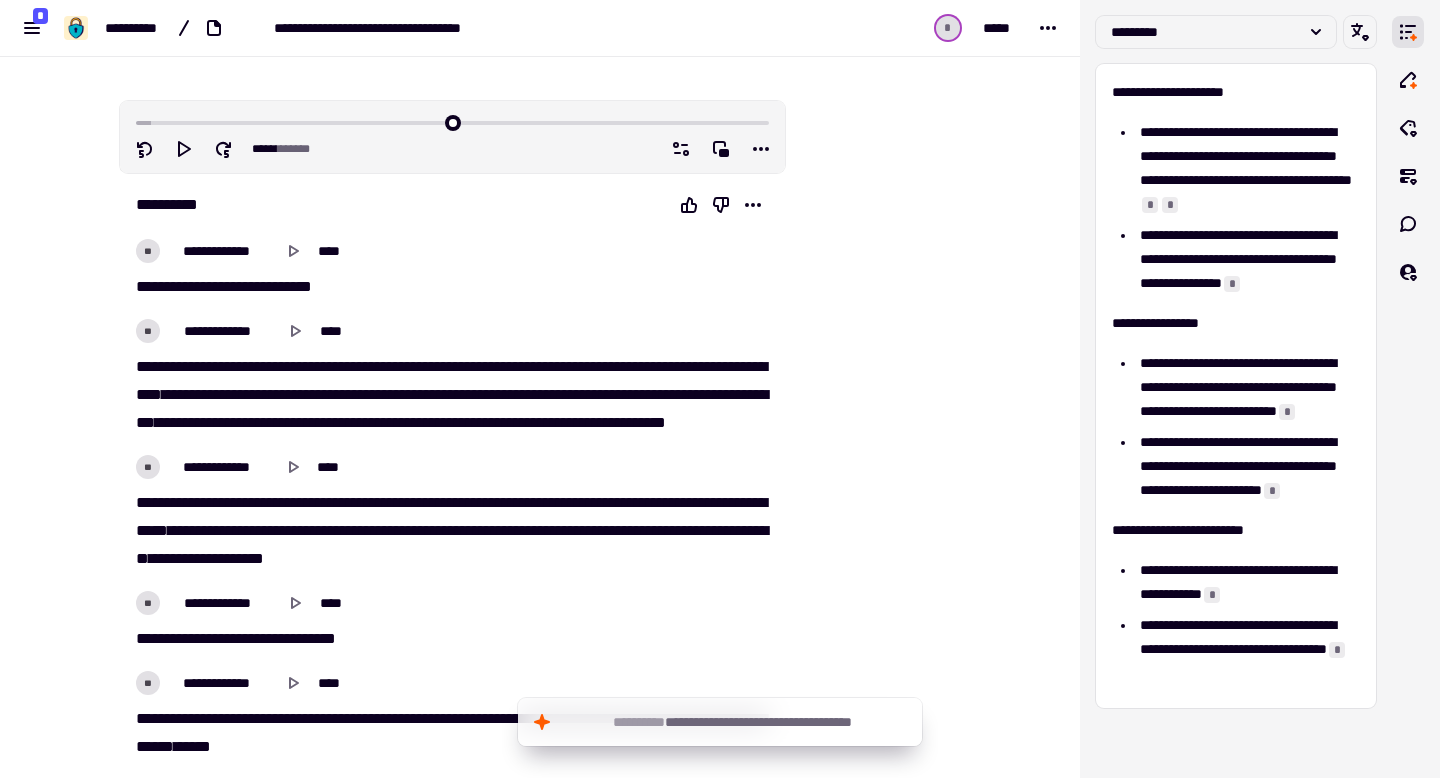 click at bounding box center [886, 4527] 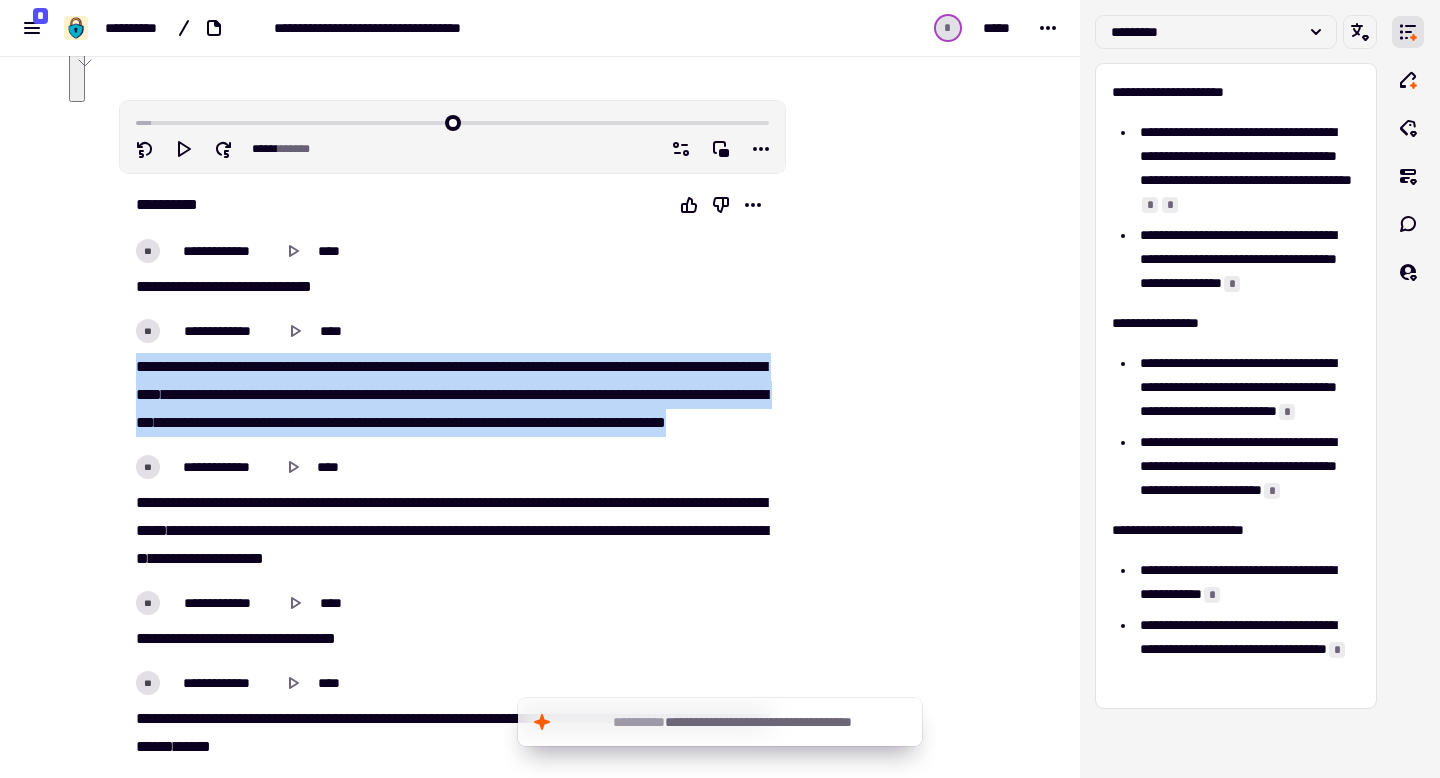 drag, startPoint x: 750, startPoint y: 427, endPoint x: 128, endPoint y: 371, distance: 624.5158 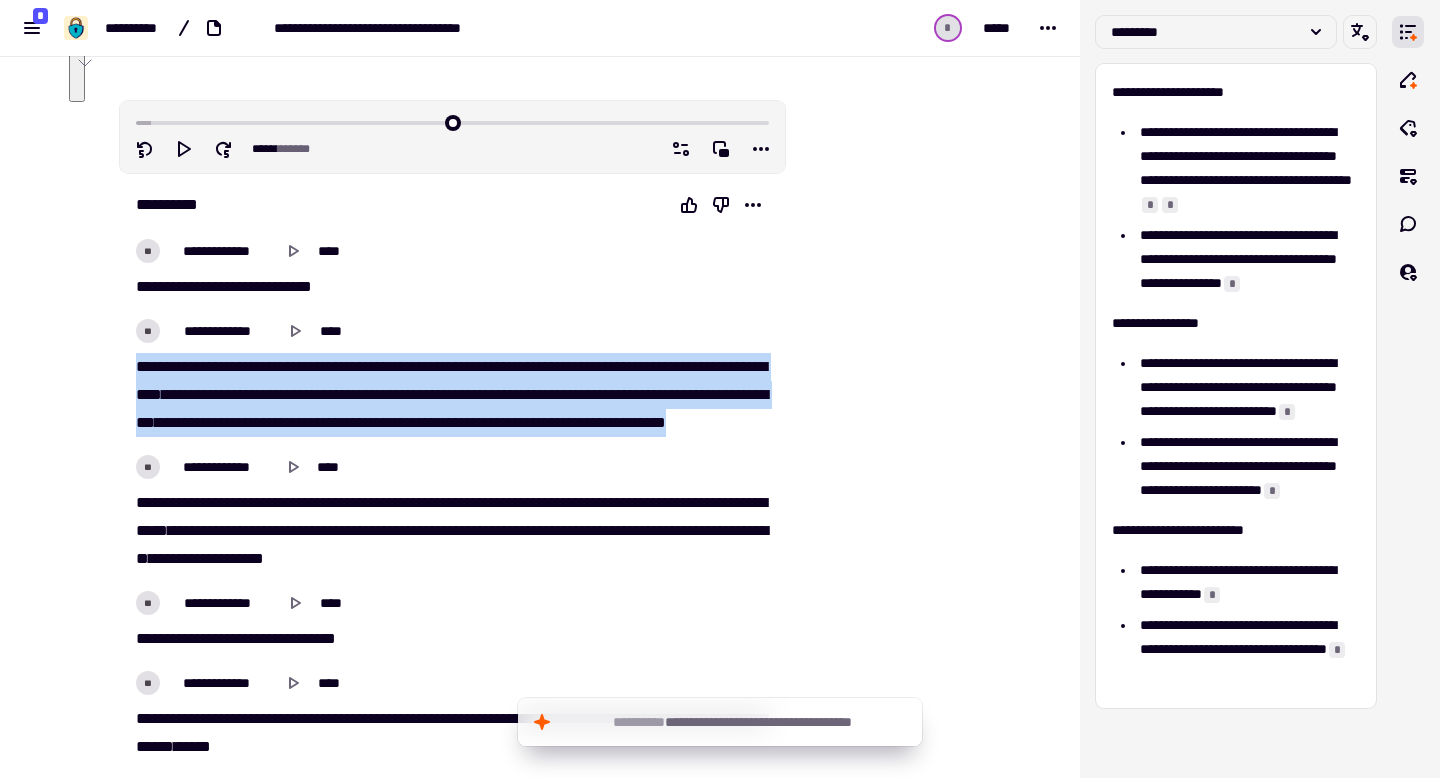 click on "[PHONE]" 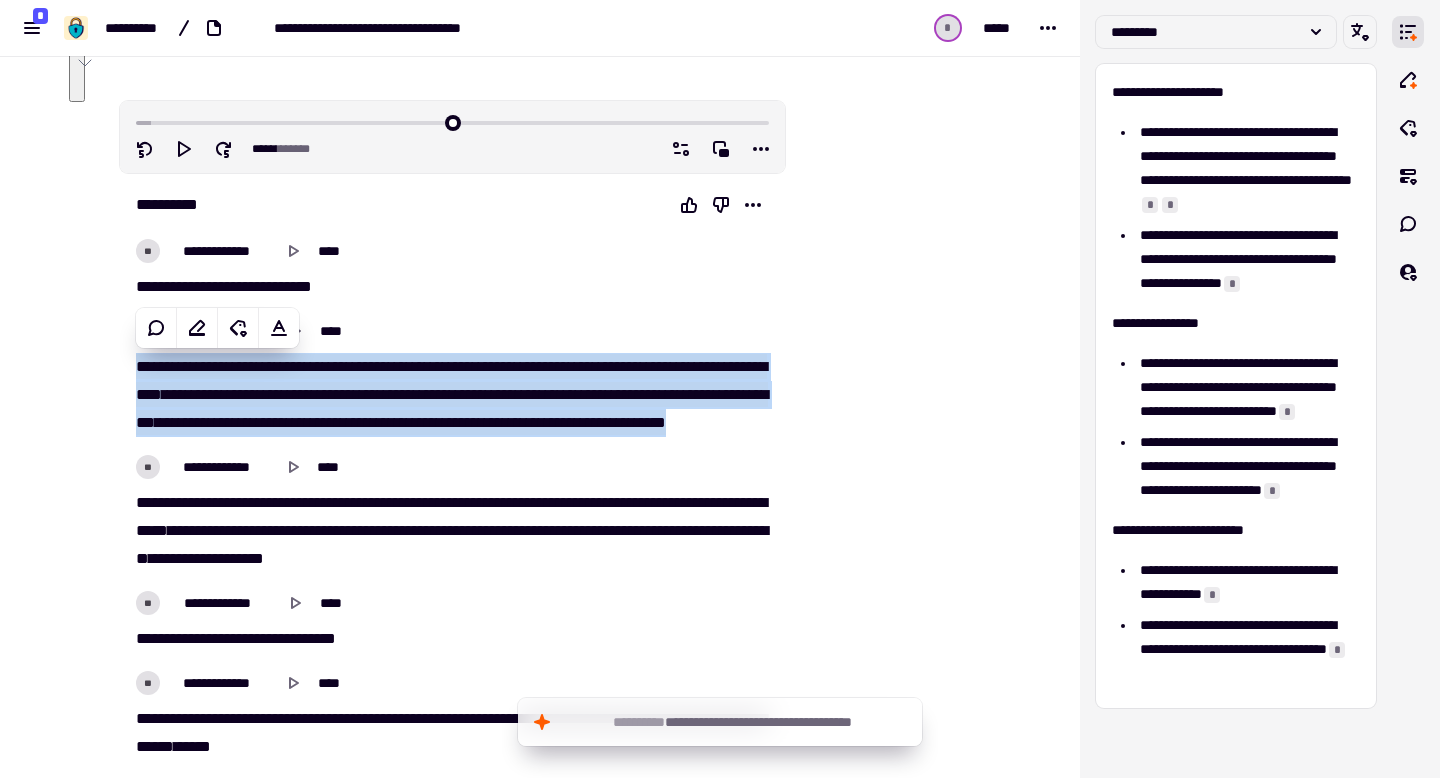 copy on "[PHONE]" 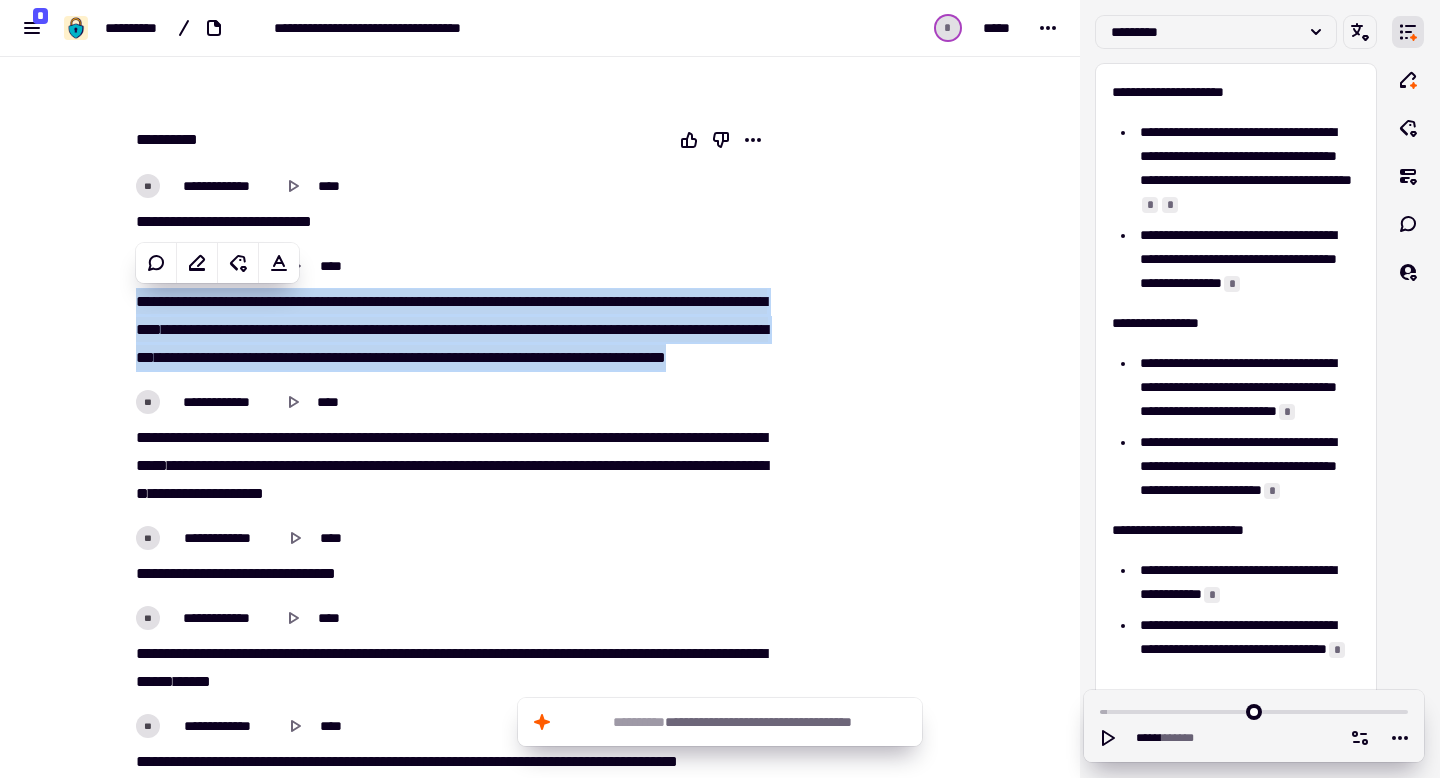 scroll, scrollTop: 206, scrollLeft: 0, axis: vertical 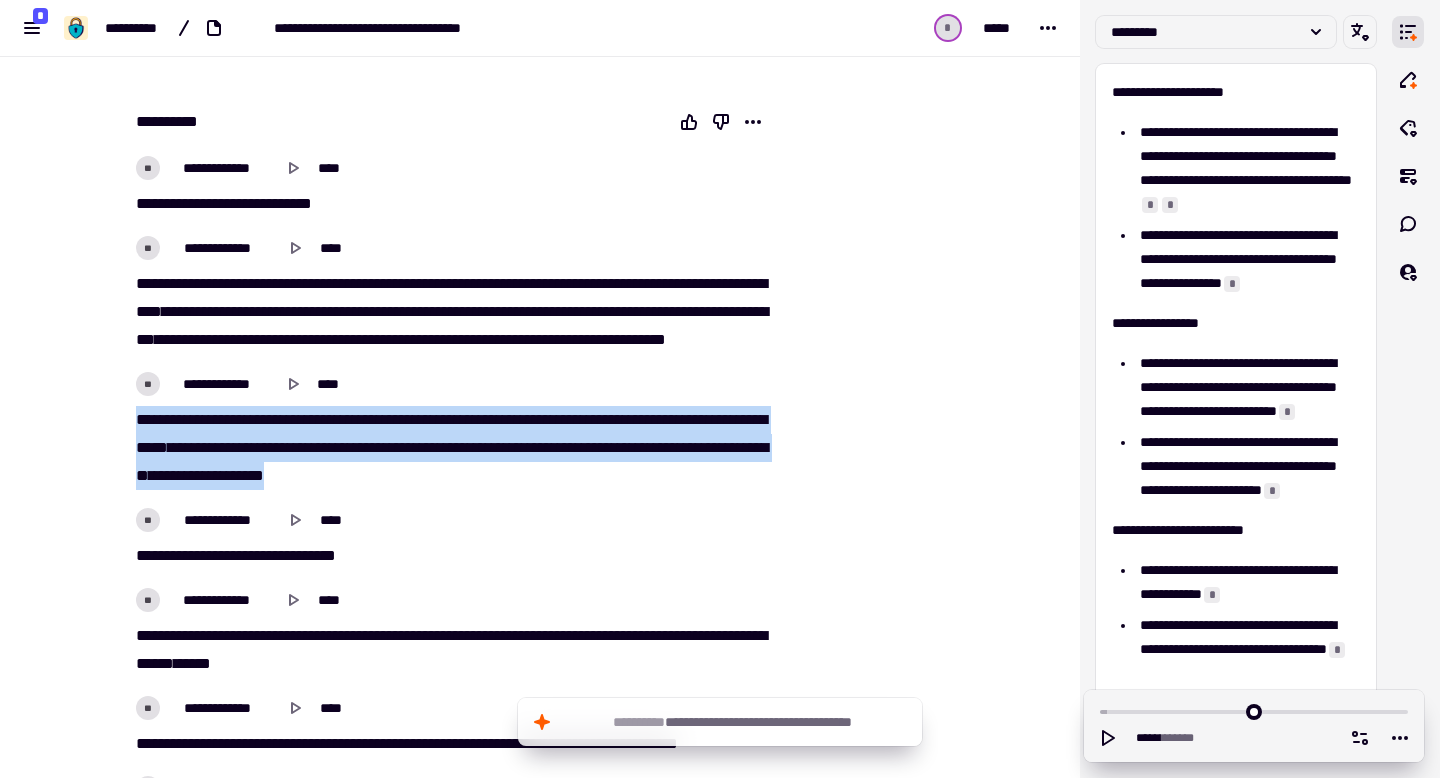 drag, startPoint x: 327, startPoint y: 473, endPoint x: 134, endPoint y: 424, distance: 199.12308 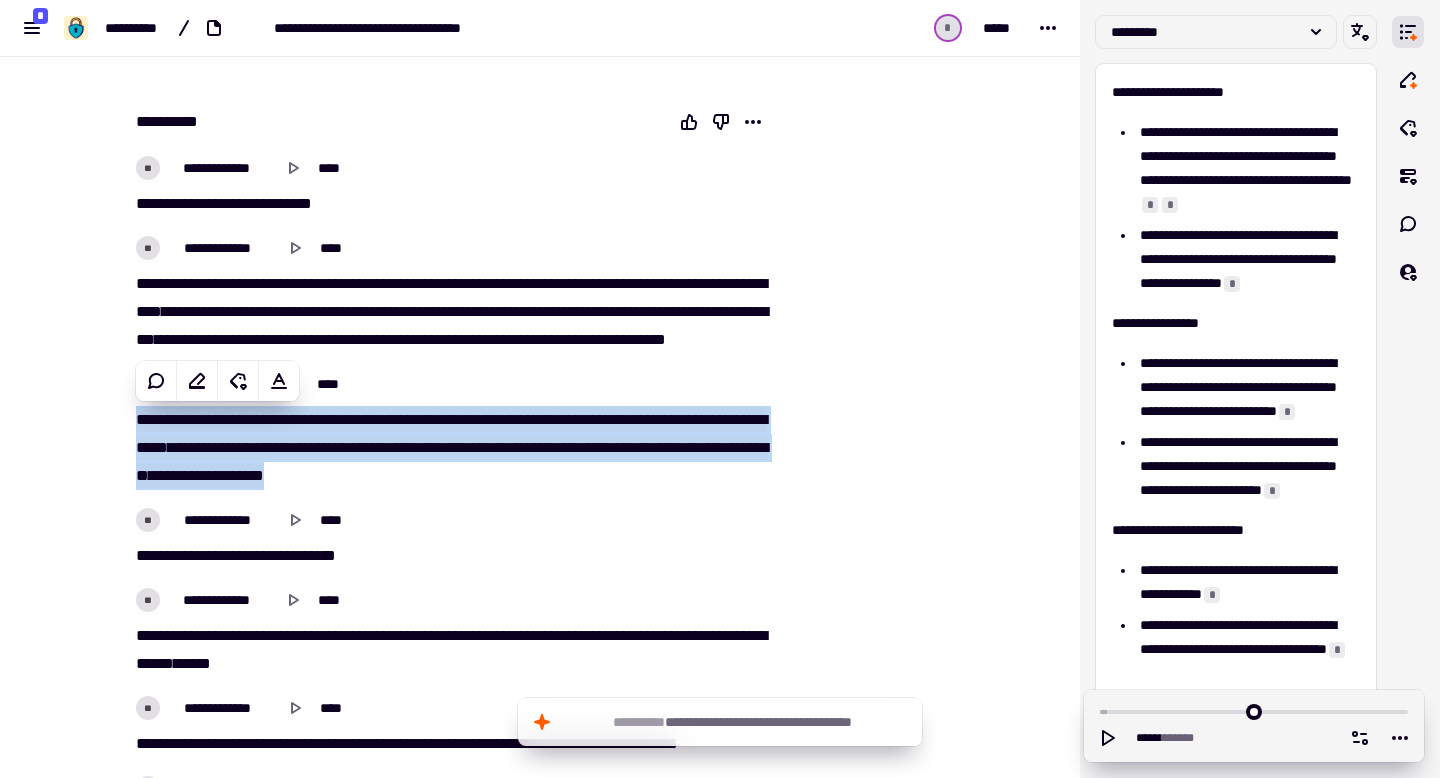 copy on "[PHONE]" 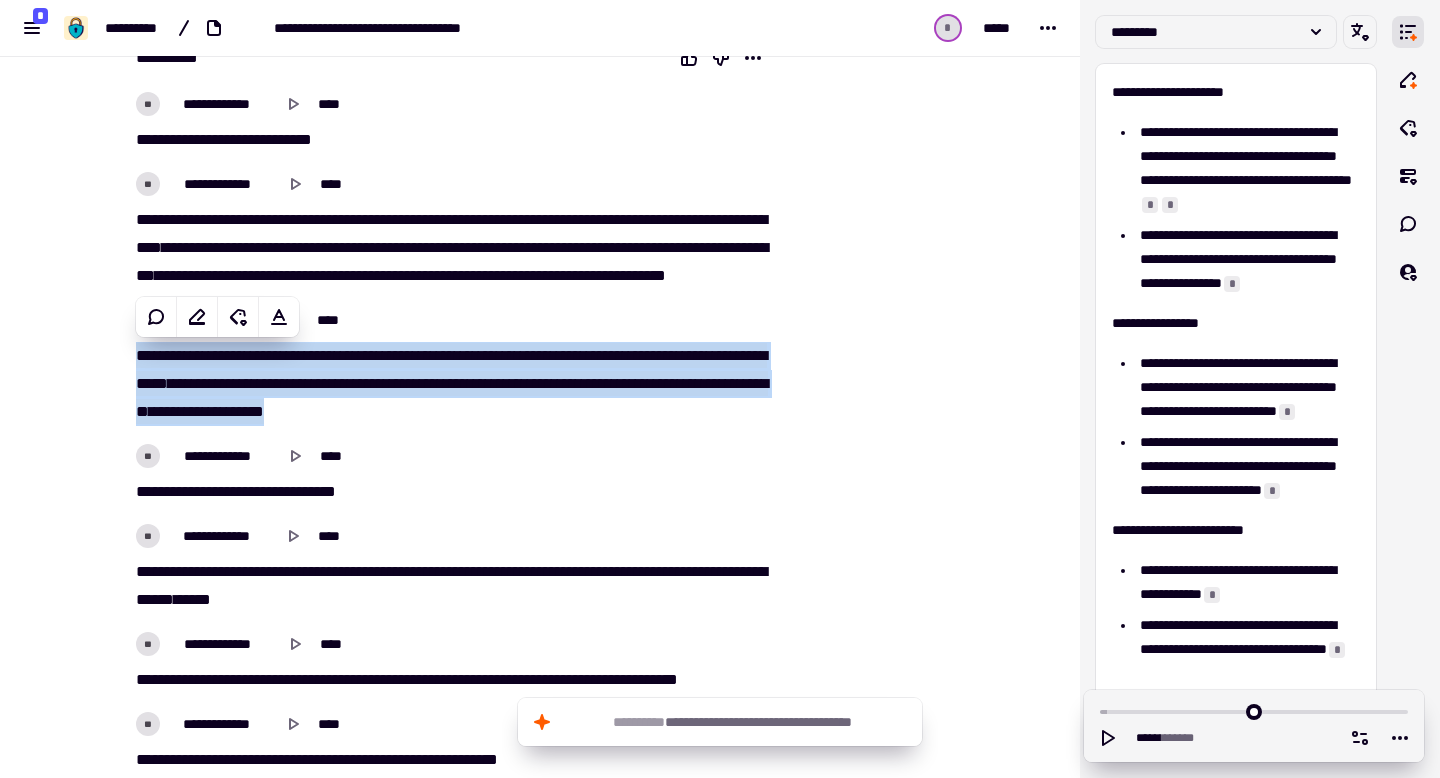 scroll, scrollTop: 271, scrollLeft: 0, axis: vertical 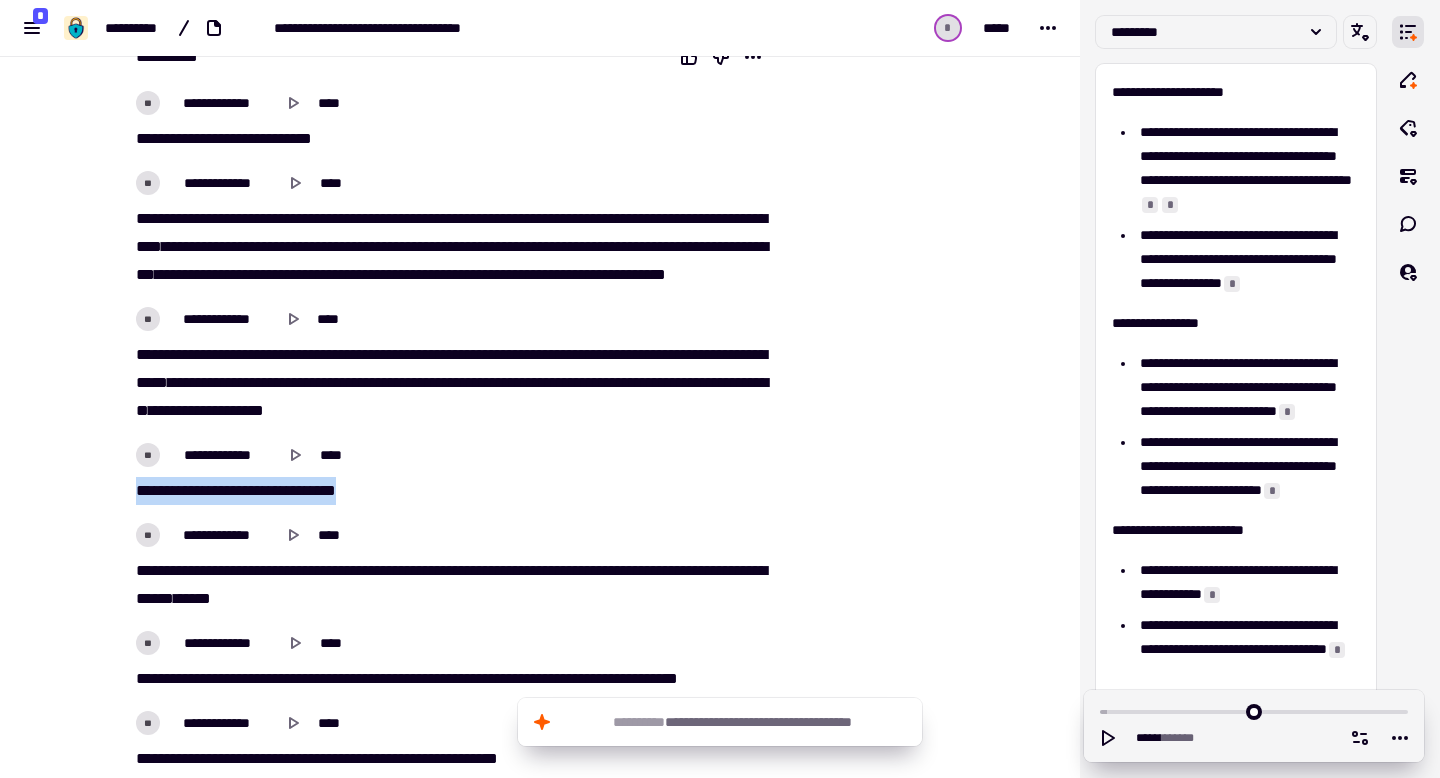 drag, startPoint x: 323, startPoint y: 487, endPoint x: 136, endPoint y: 489, distance: 187.0107 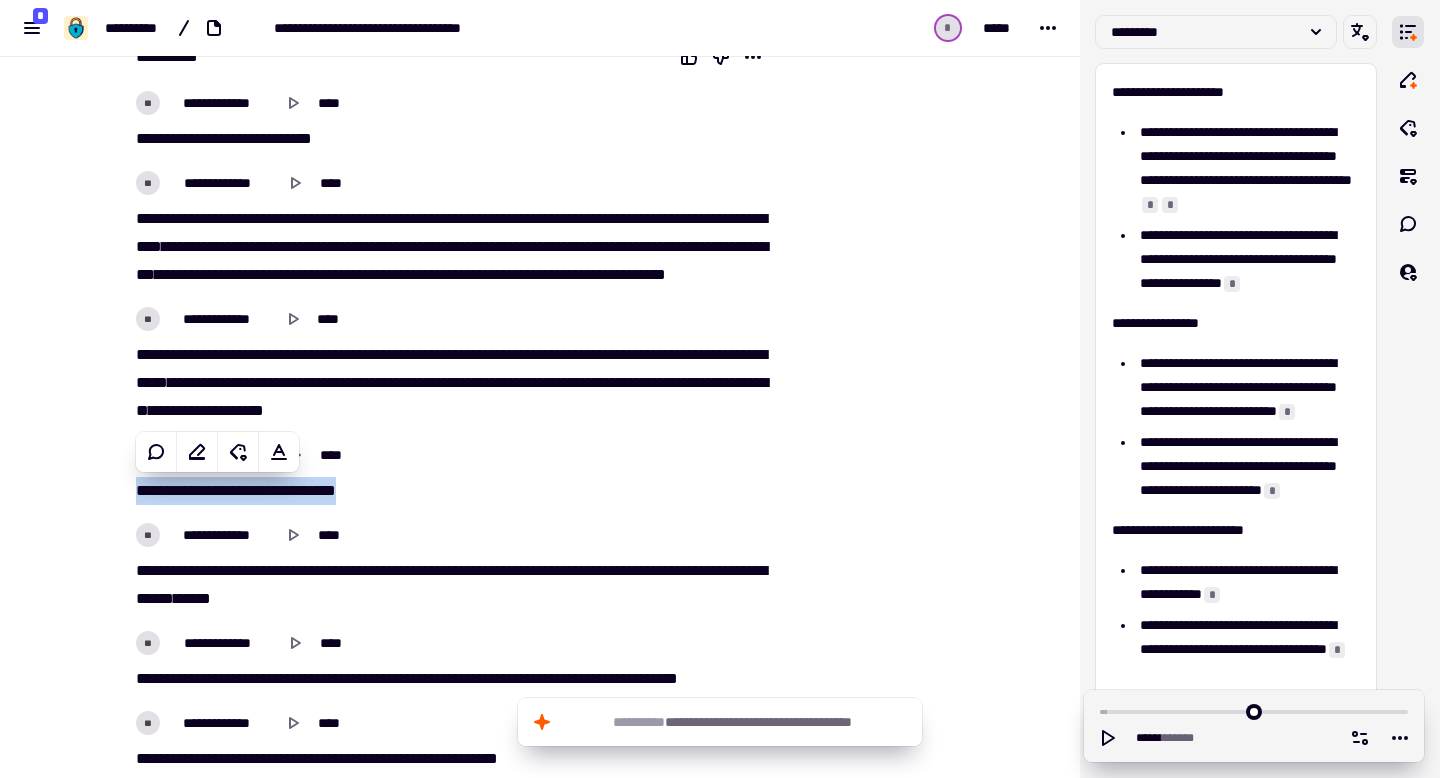 scroll, scrollTop: 324, scrollLeft: 0, axis: vertical 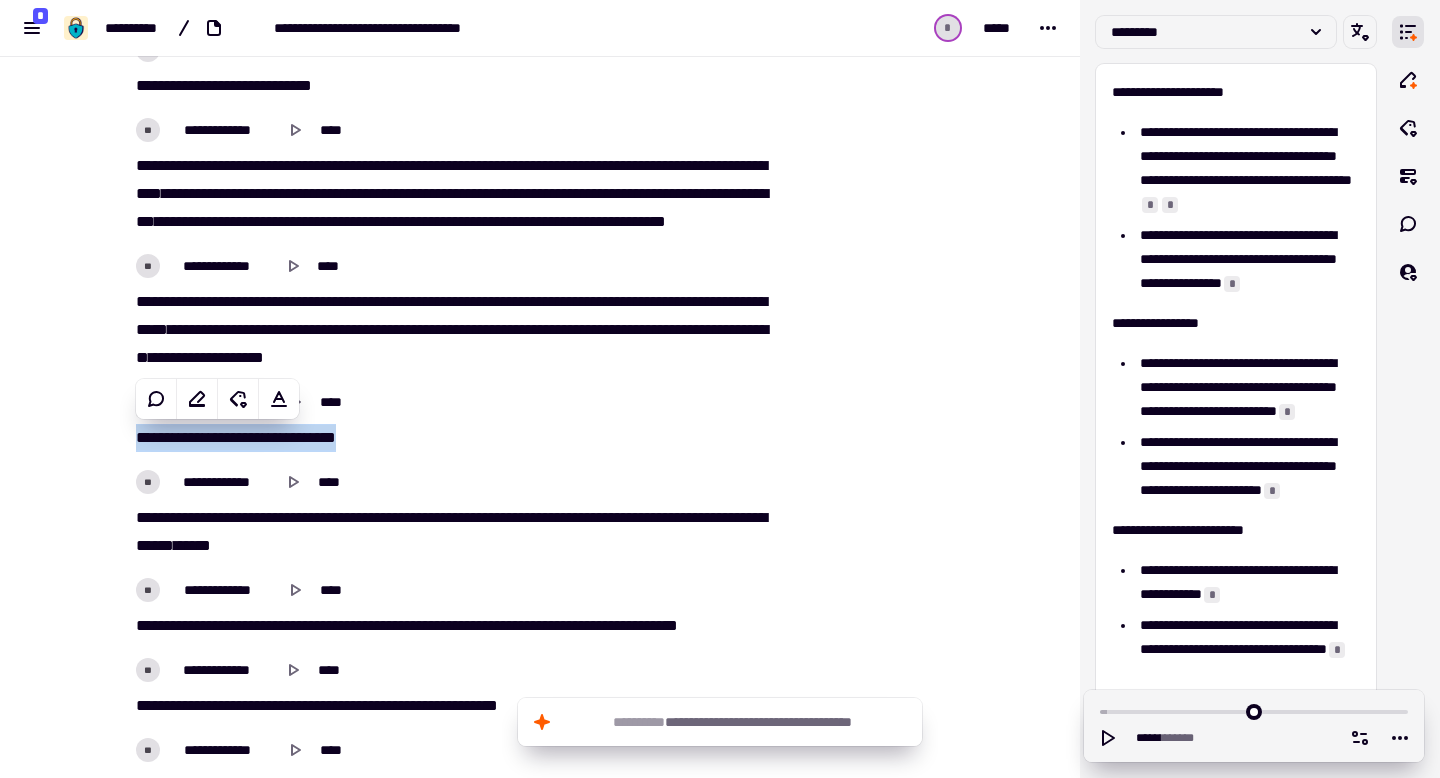 click on "[PHONE]" at bounding box center [540, 4318] 